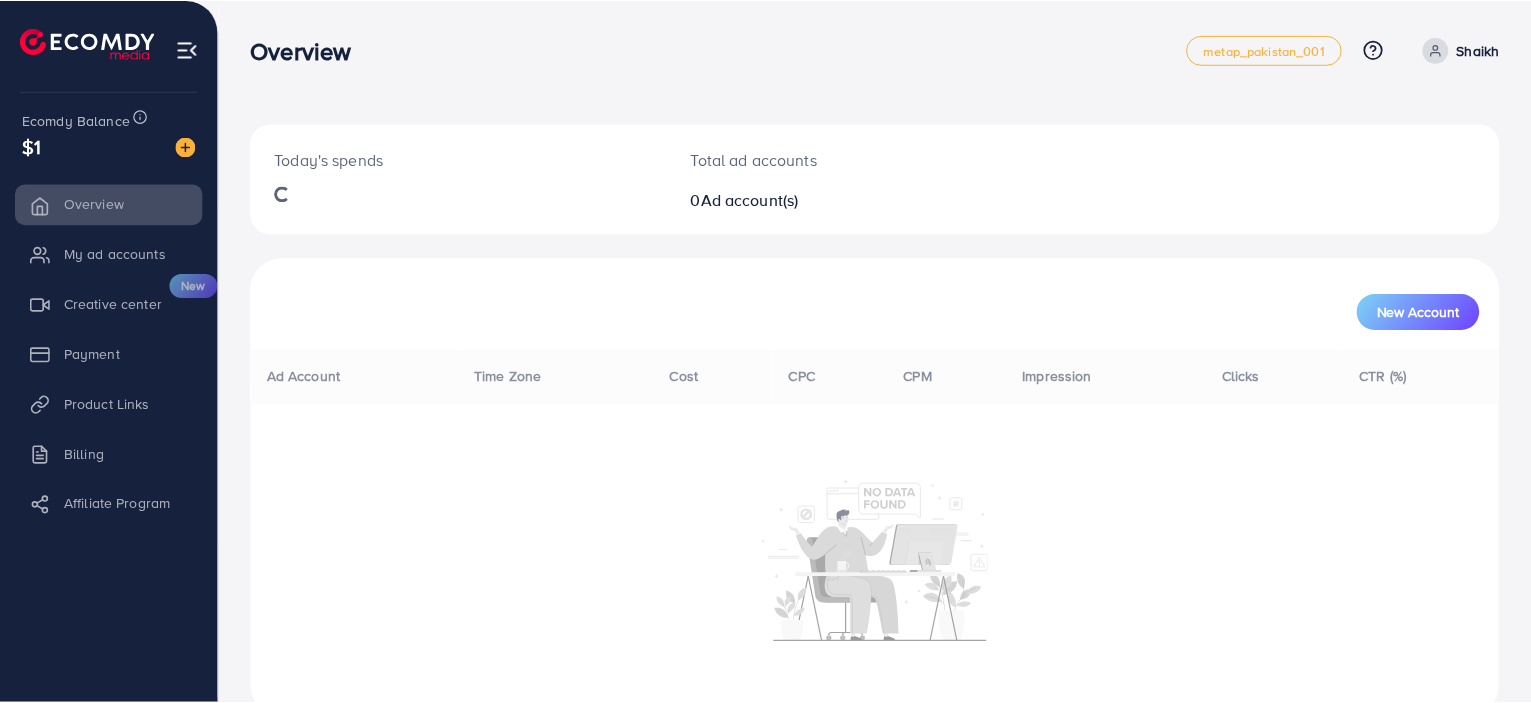 scroll, scrollTop: 0, scrollLeft: 0, axis: both 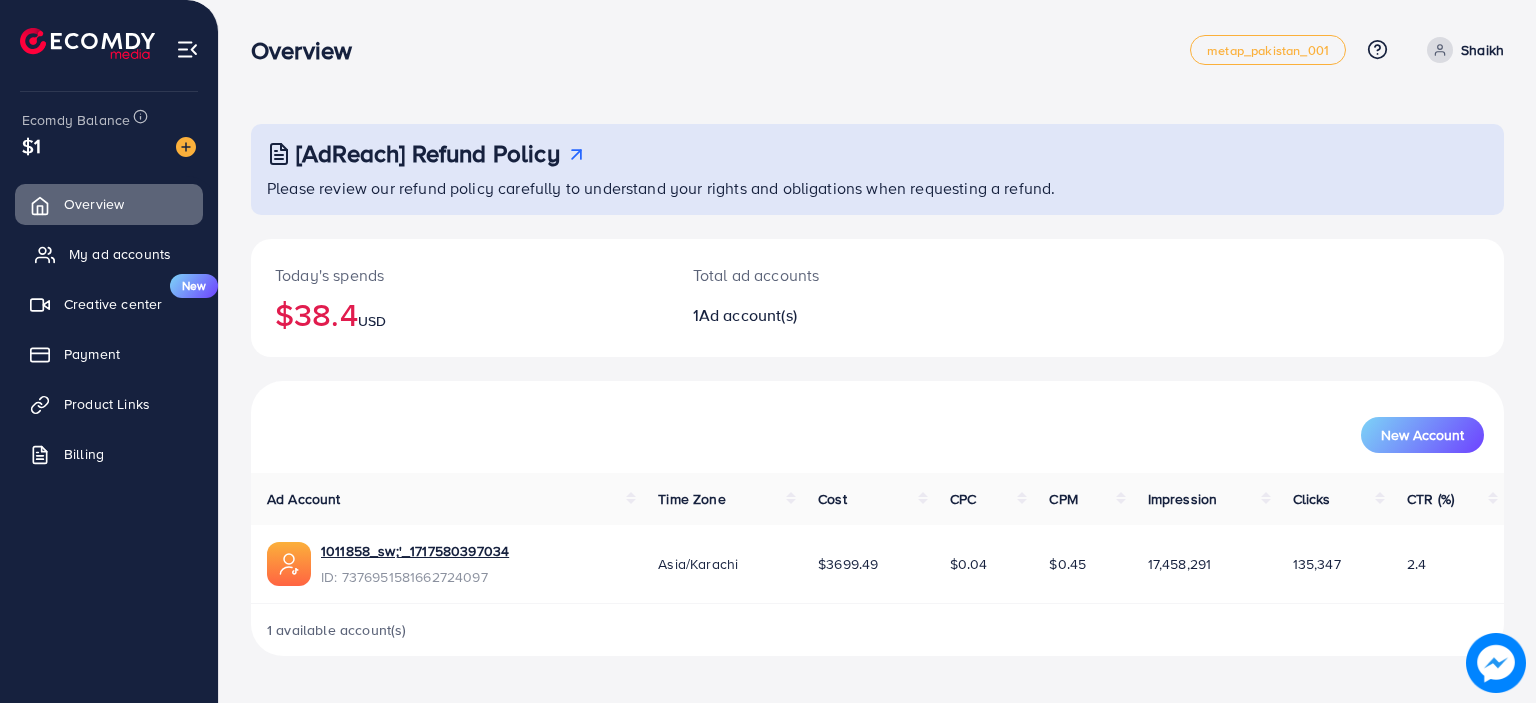 click on "My ad accounts" at bounding box center (109, 254) 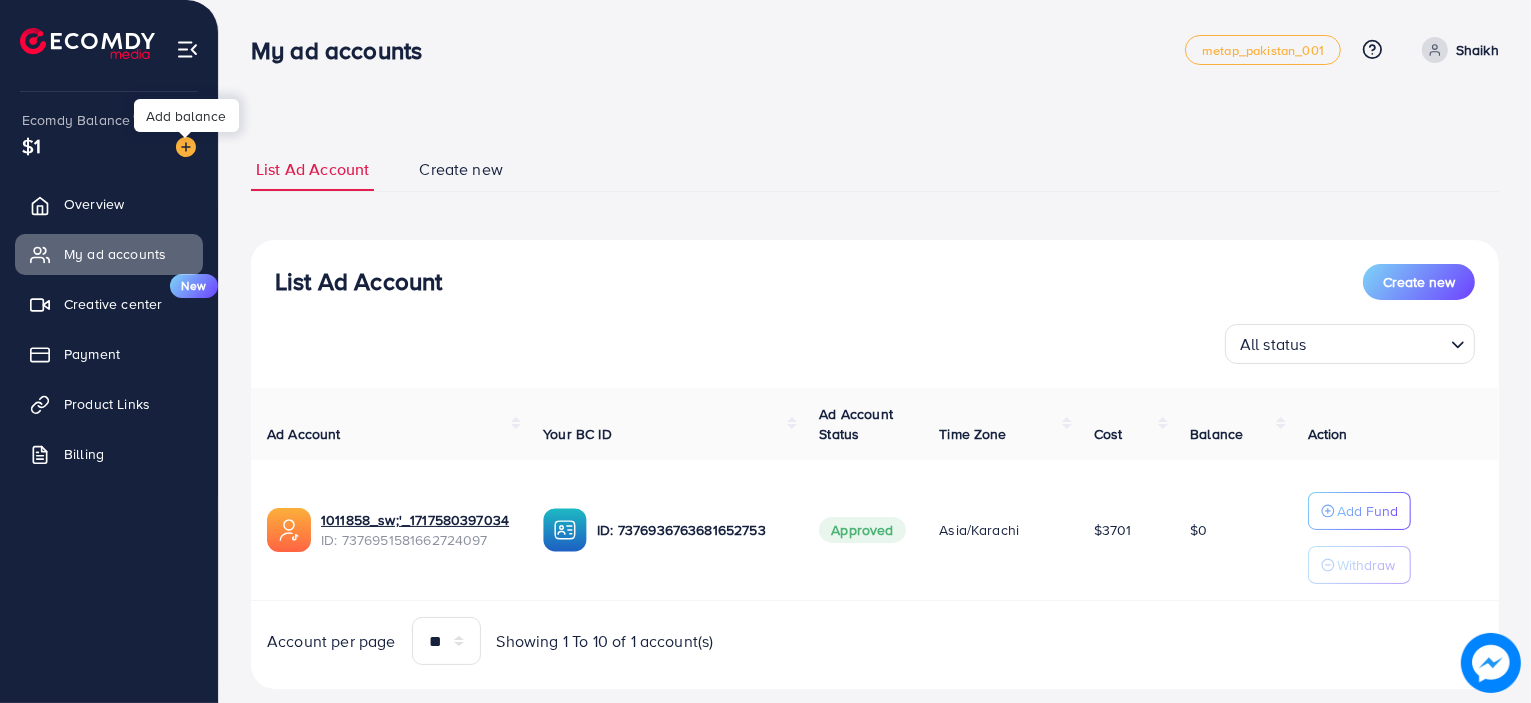 click at bounding box center [186, 147] 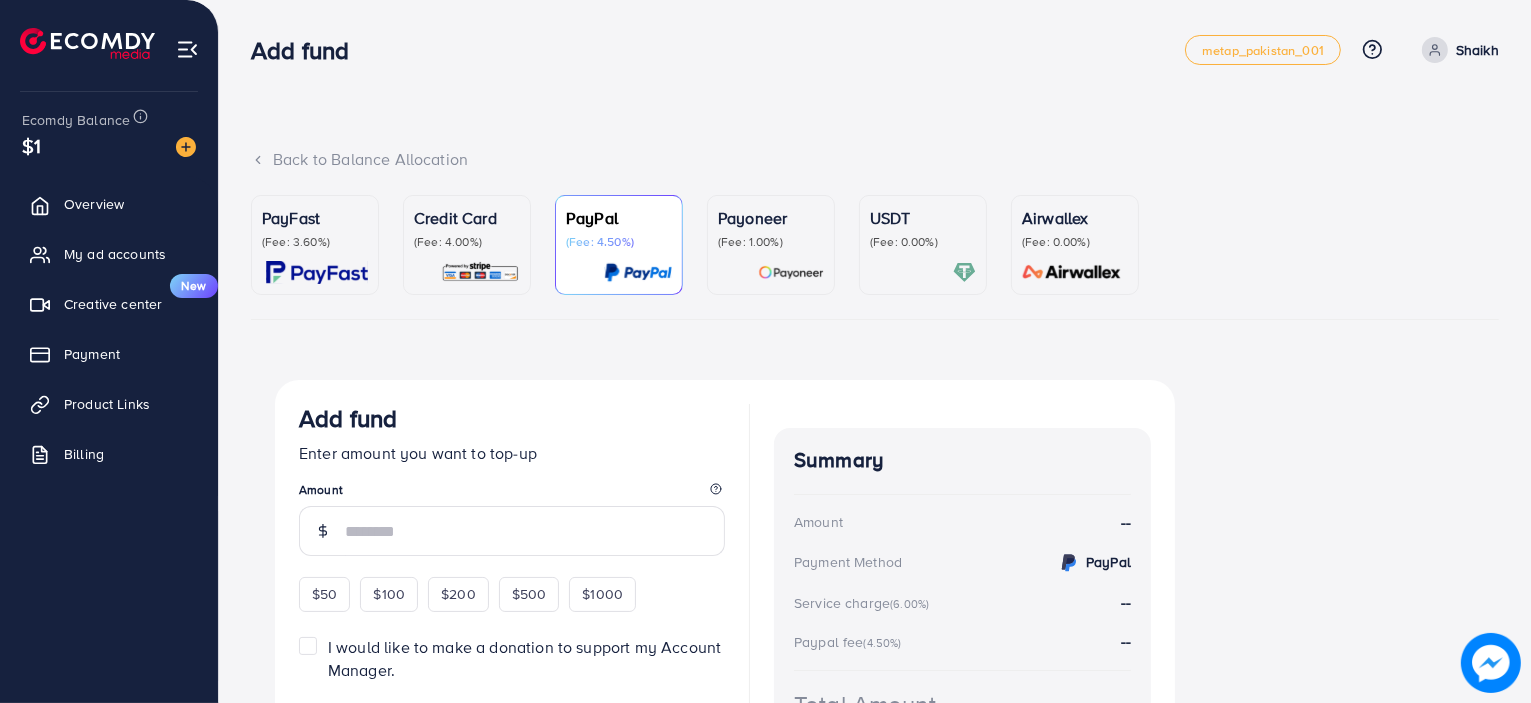 click on "(Fee: 3.60%)" at bounding box center (315, 242) 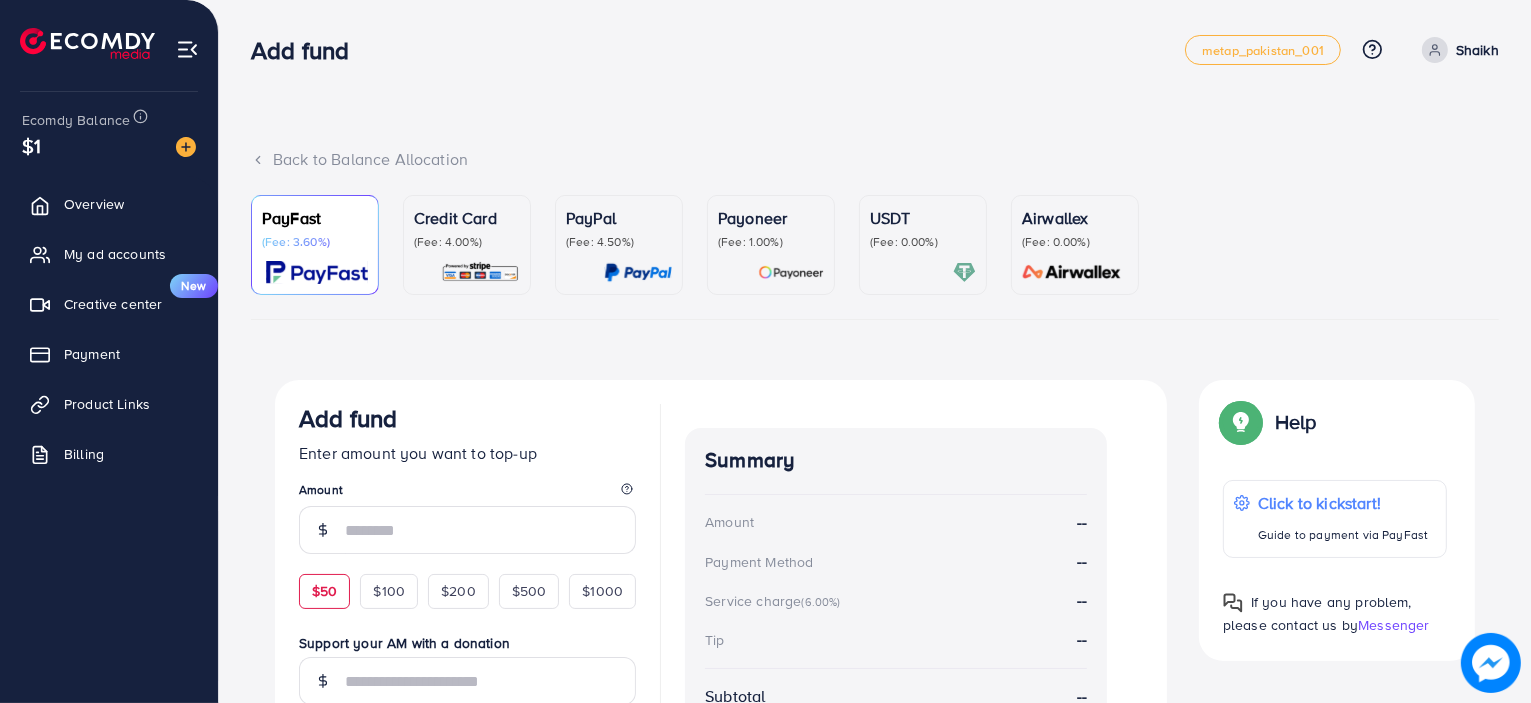 click on "$50" at bounding box center (324, 591) 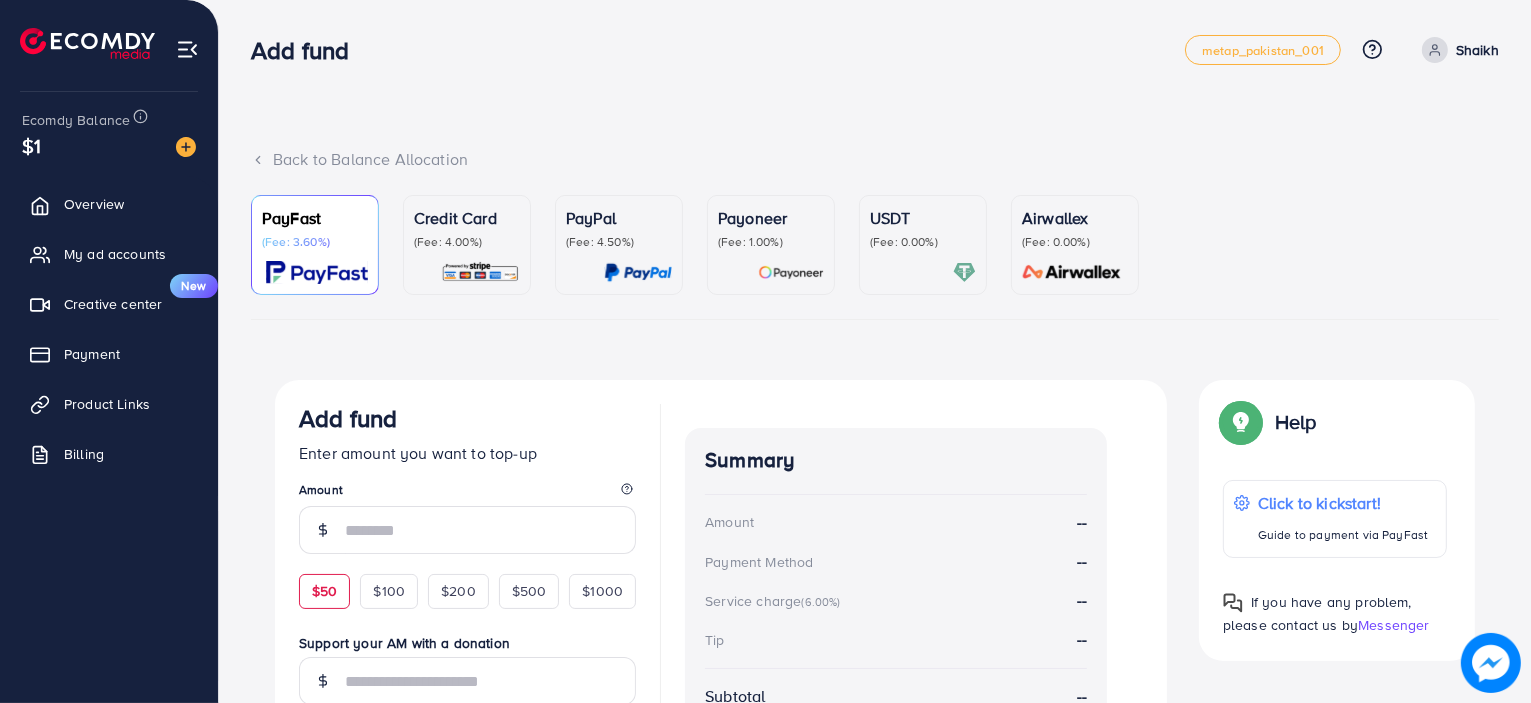 type on "**" 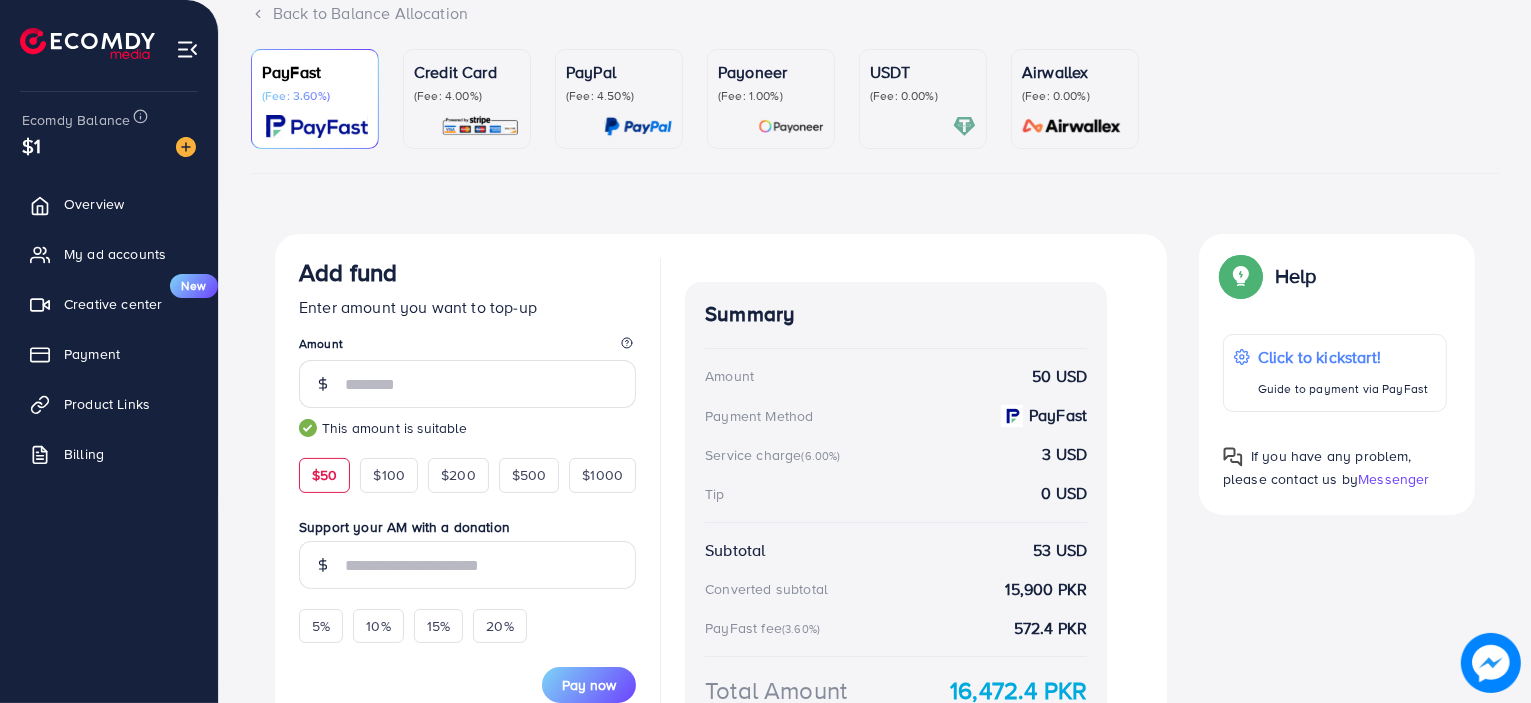 scroll, scrollTop: 179, scrollLeft: 0, axis: vertical 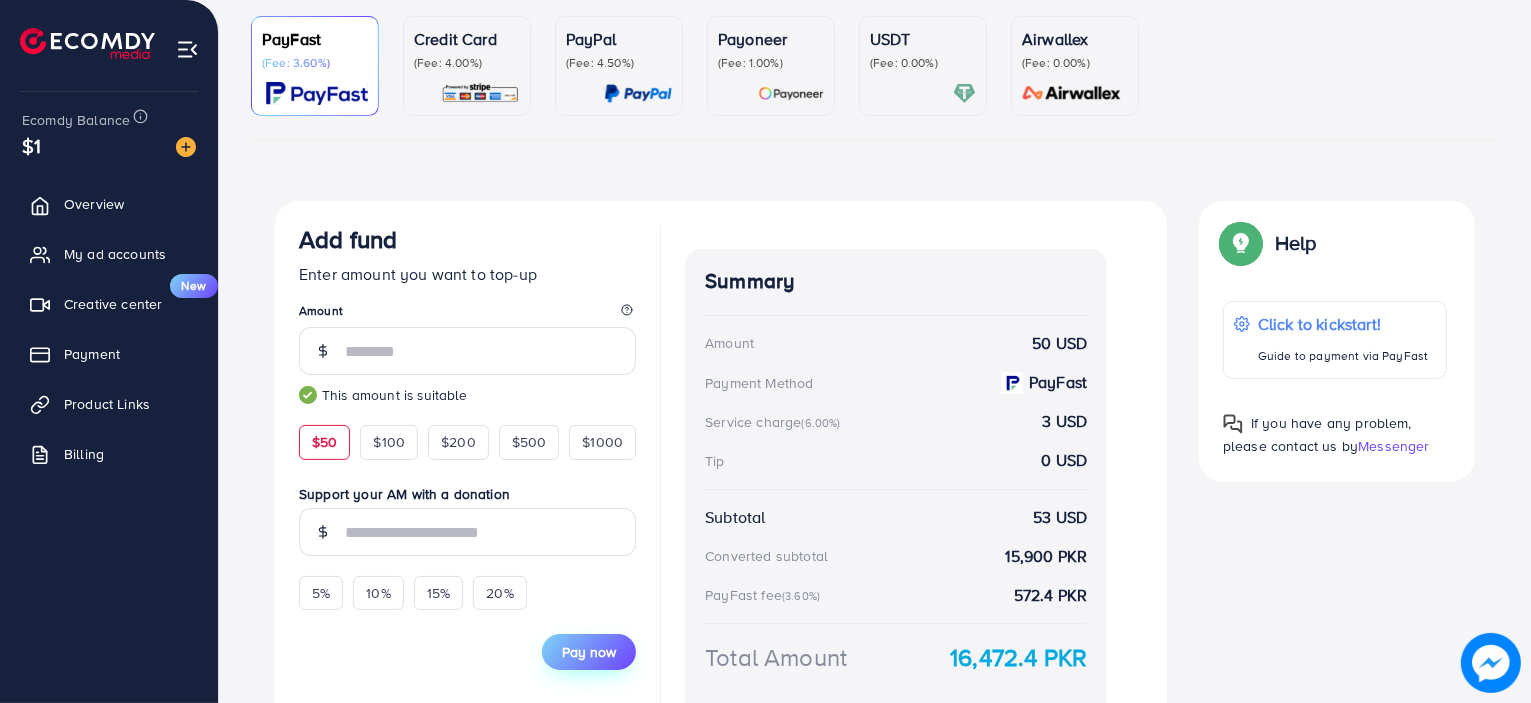 click on "Pay now" at bounding box center [589, 652] 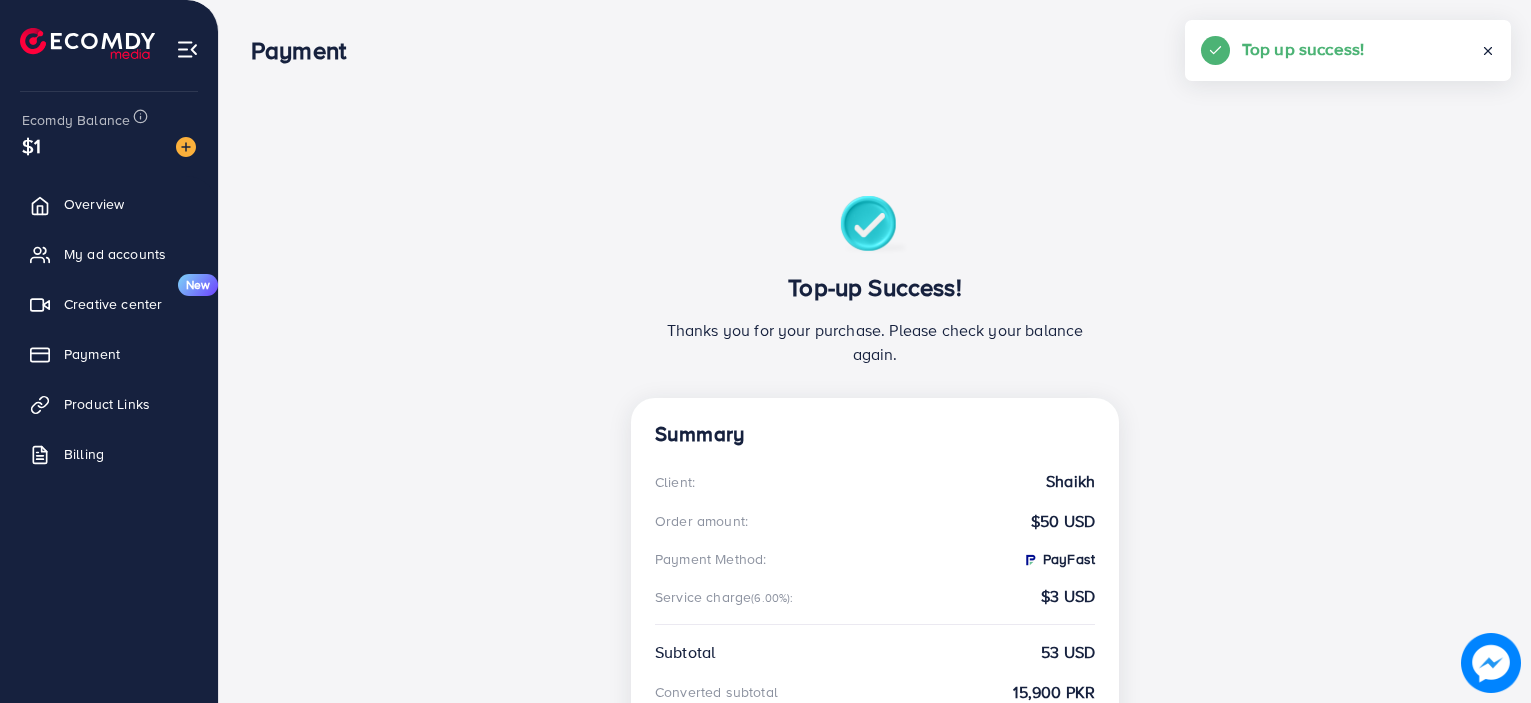 scroll, scrollTop: 0, scrollLeft: 0, axis: both 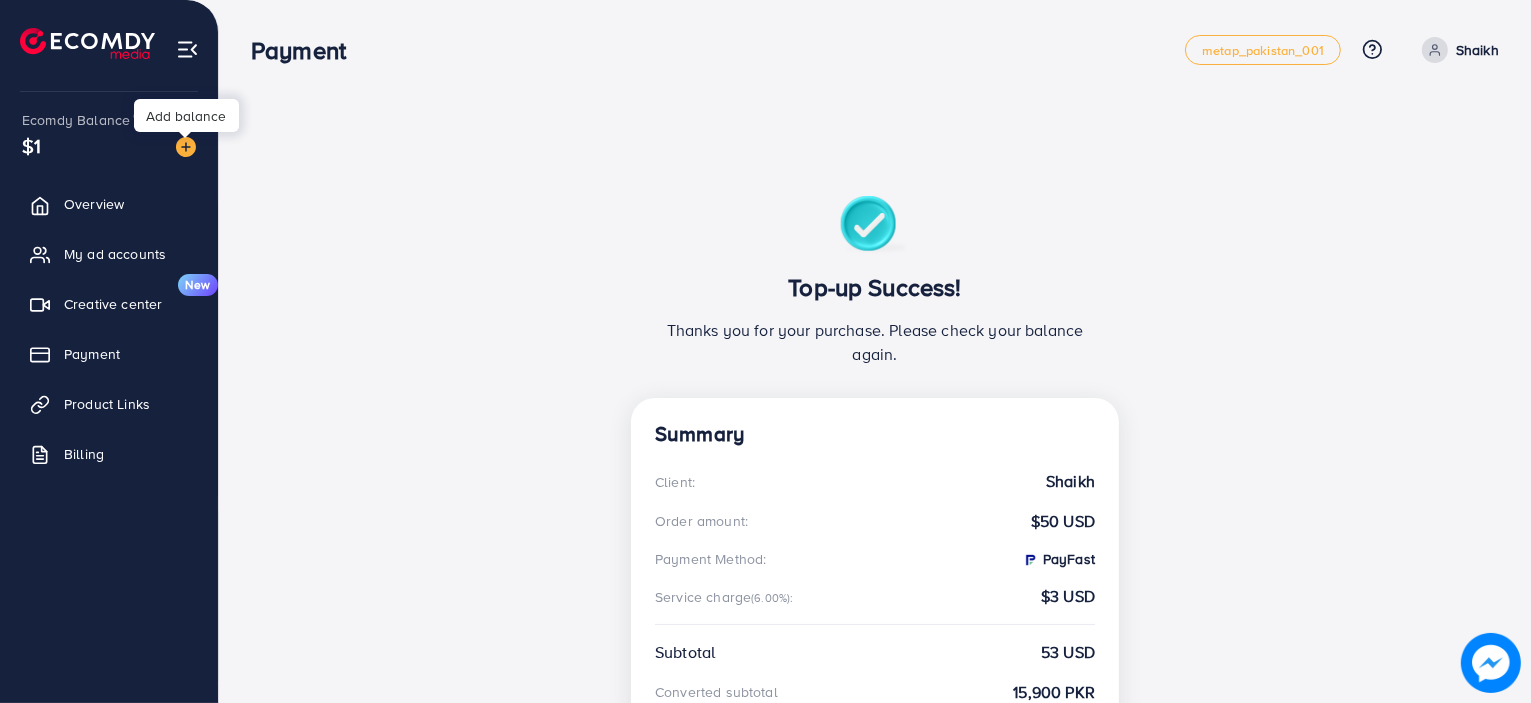 click at bounding box center (186, 147) 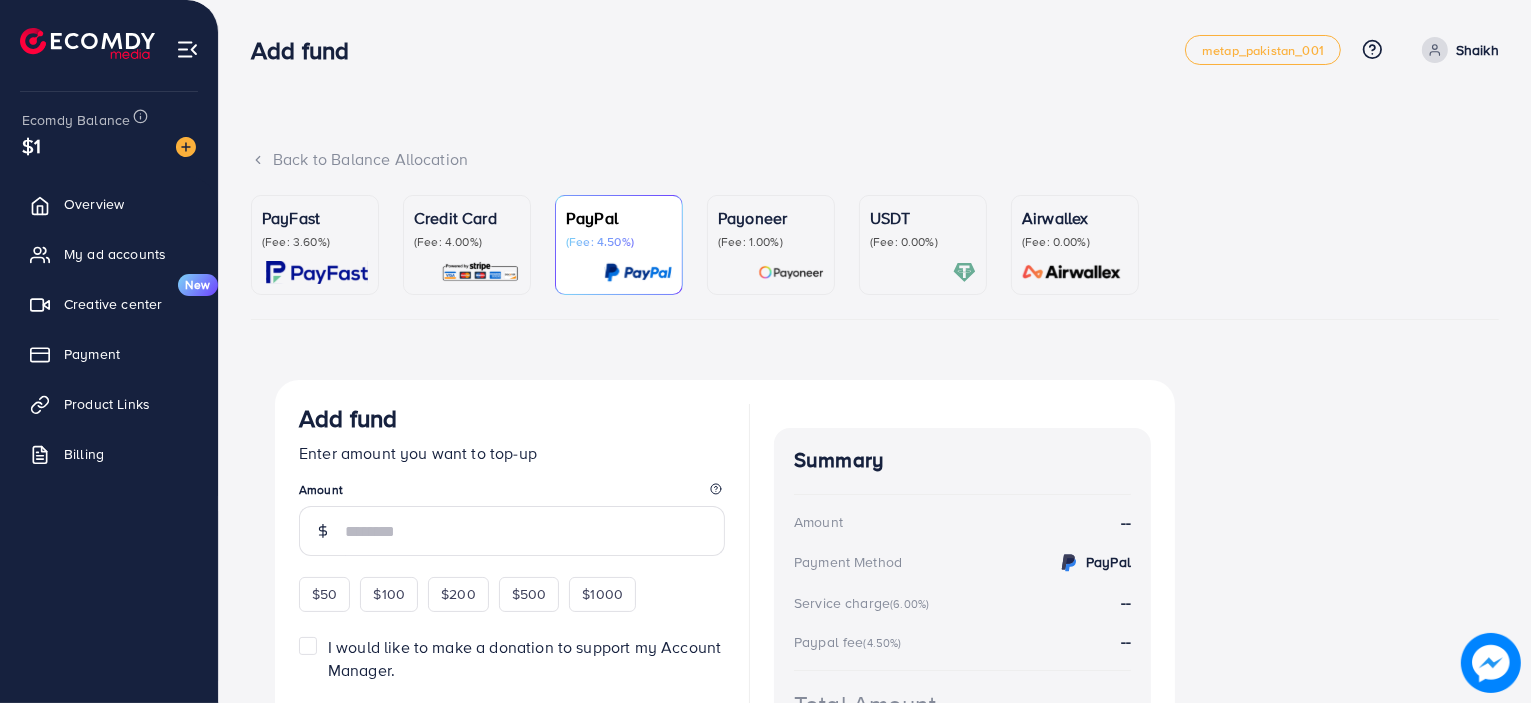click on "(Fee: 3.60%)" at bounding box center [315, 242] 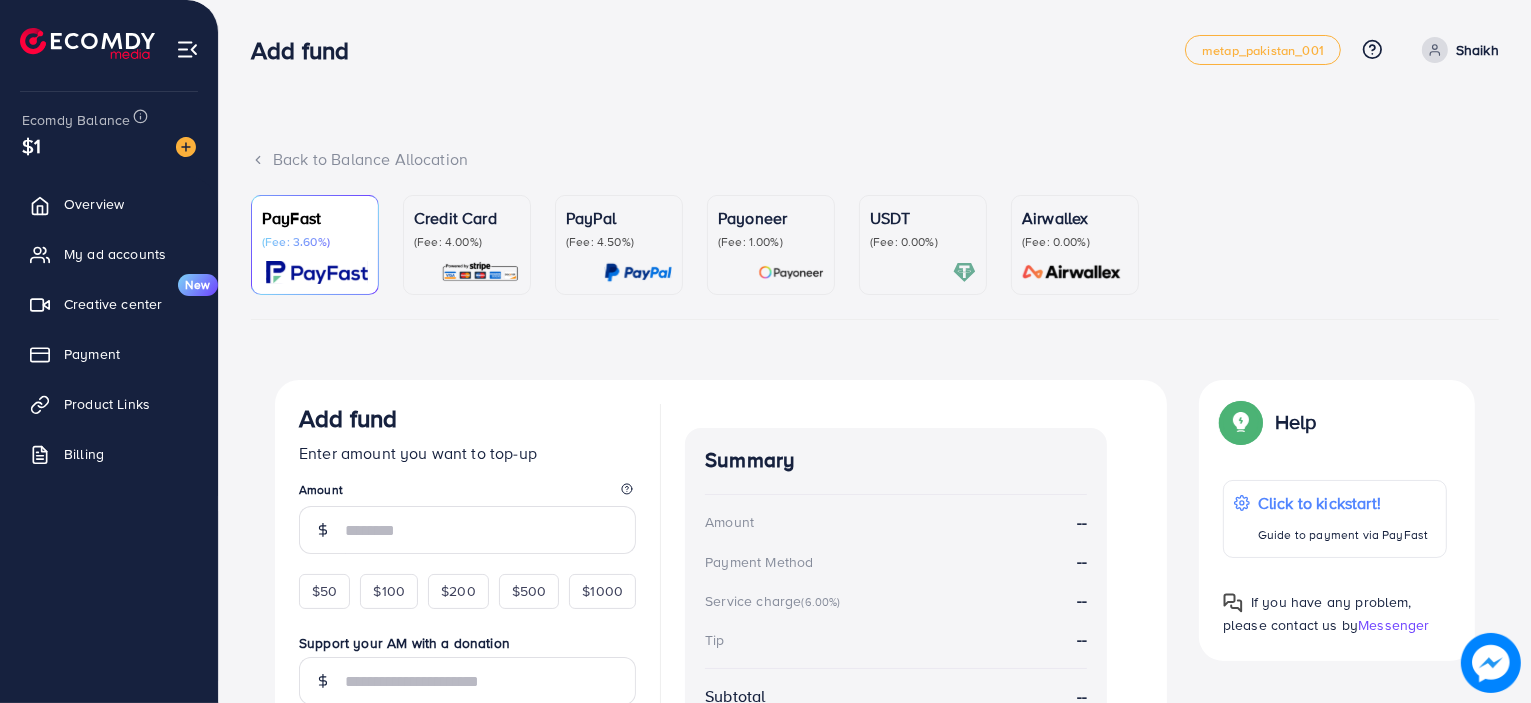 click on "PayFast   (Fee: 3.60%)   Credit Card   (Fee: 4.00%)   PayPal   (Fee: 4.50%)   Payoneer   (Fee: 1.00%)   USDT   (Fee: 0.00%)   Airwallex   (Fee: 0.00%)" at bounding box center (875, 257) 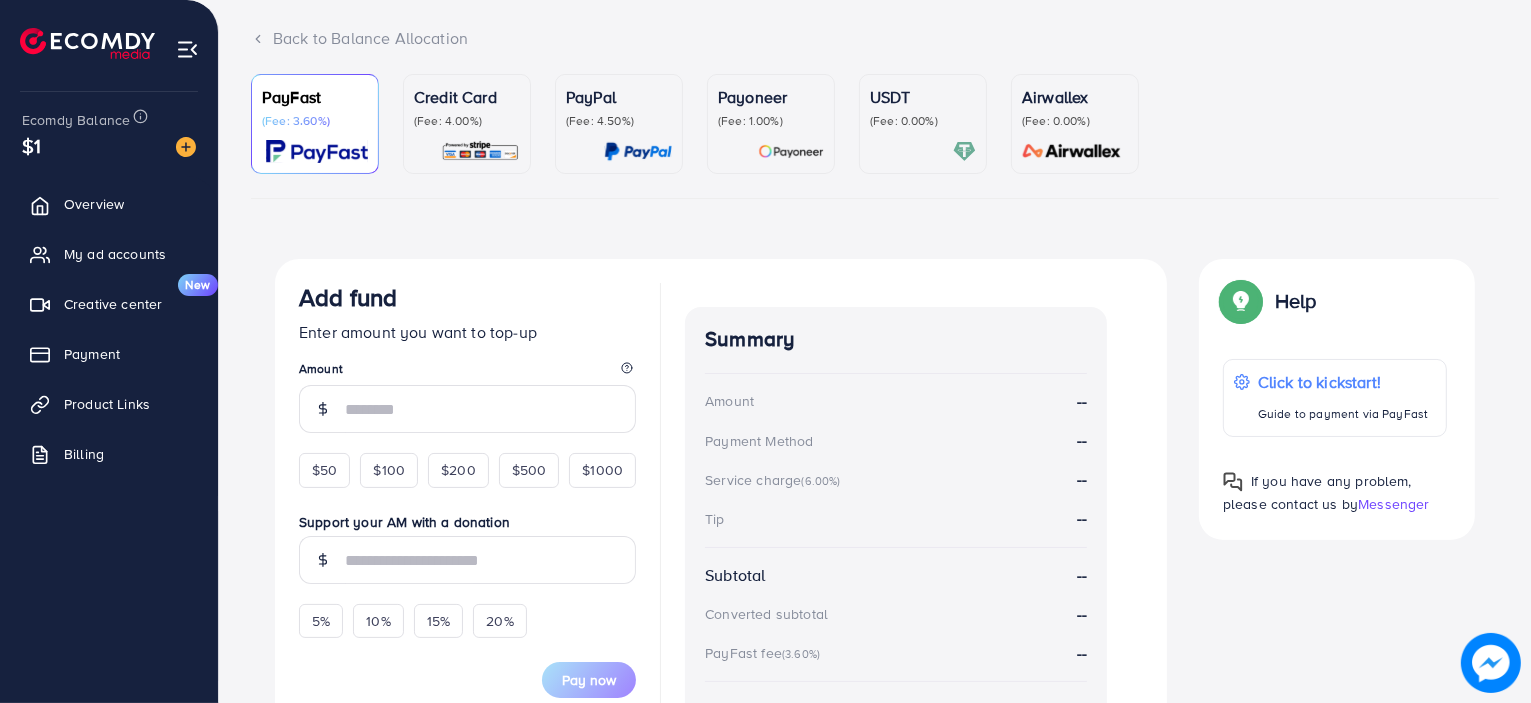 scroll, scrollTop: 147, scrollLeft: 0, axis: vertical 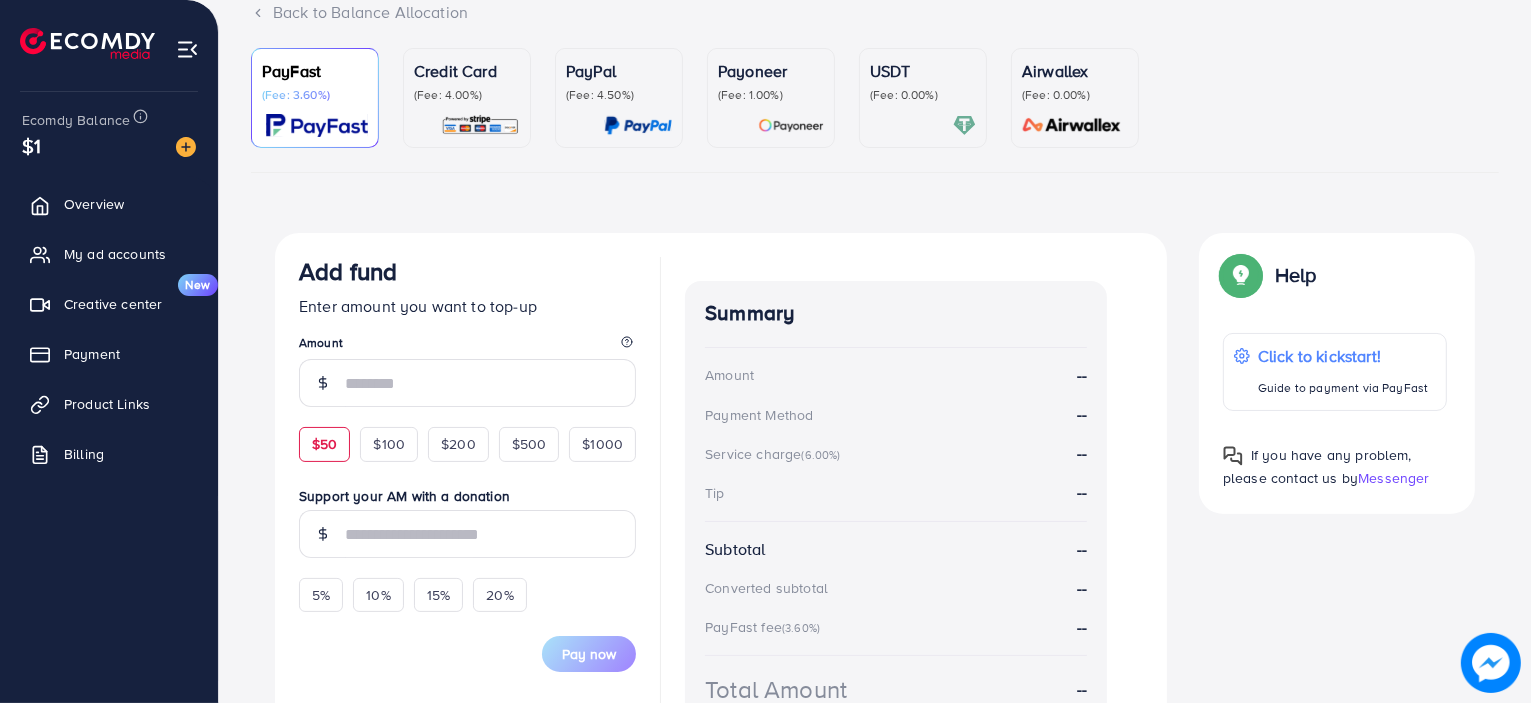 click on "$50" at bounding box center [324, 444] 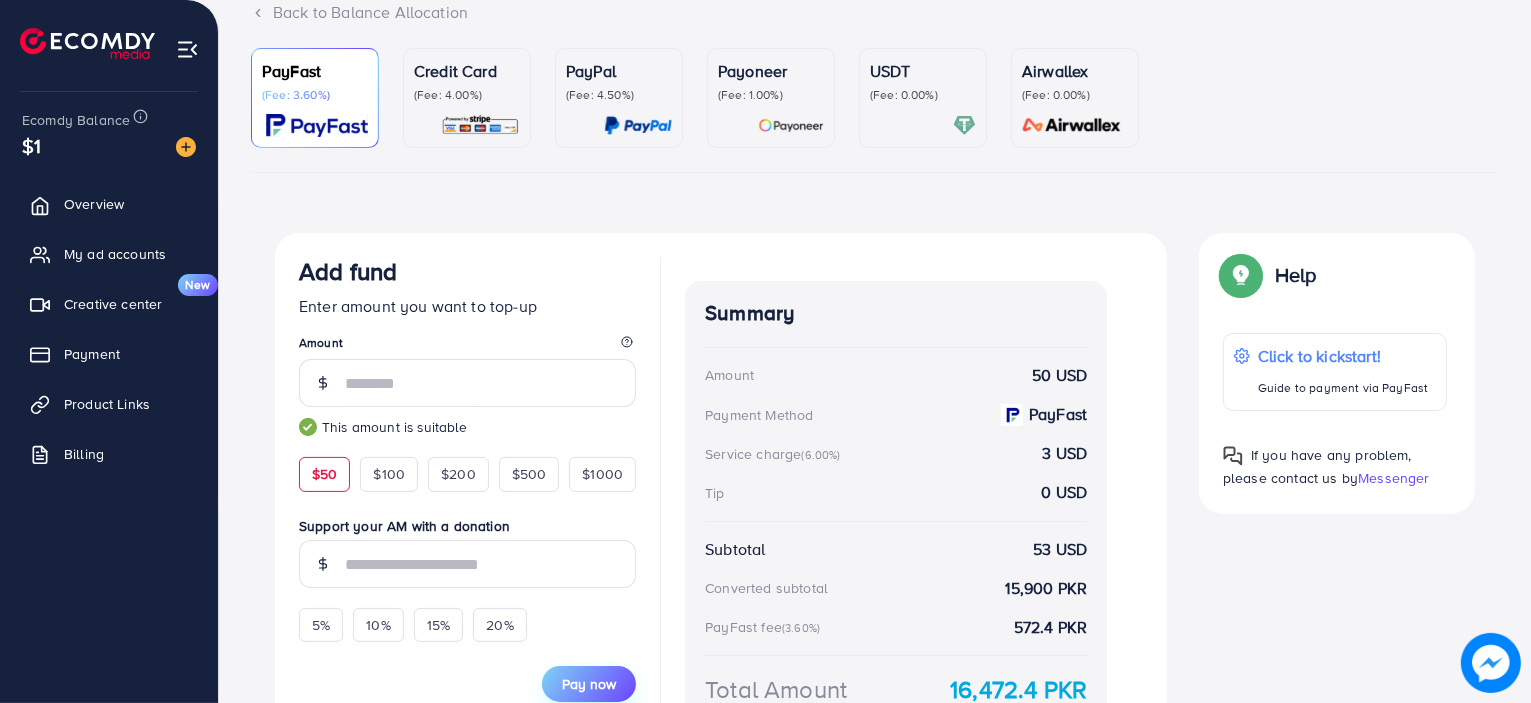 click on "Pay now" at bounding box center (589, 684) 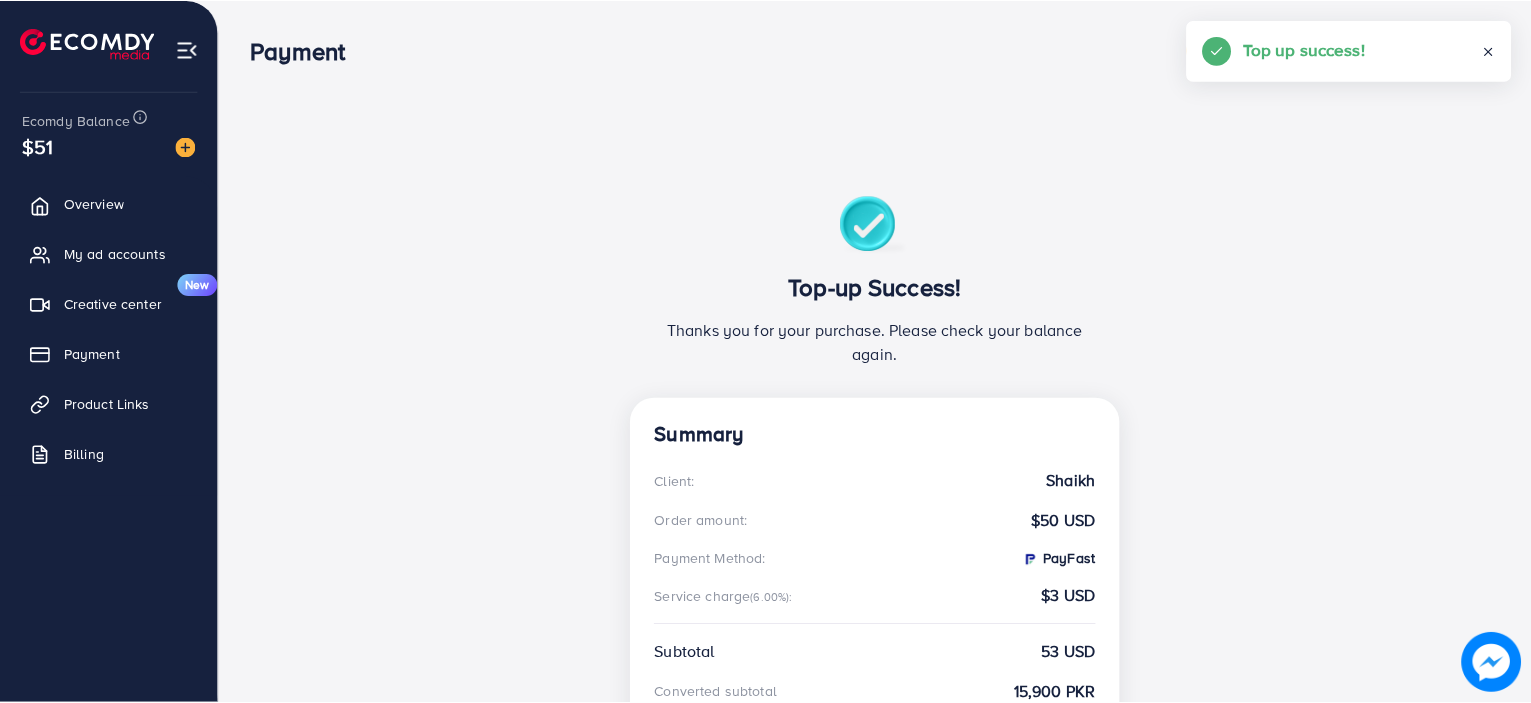 scroll, scrollTop: 0, scrollLeft: 0, axis: both 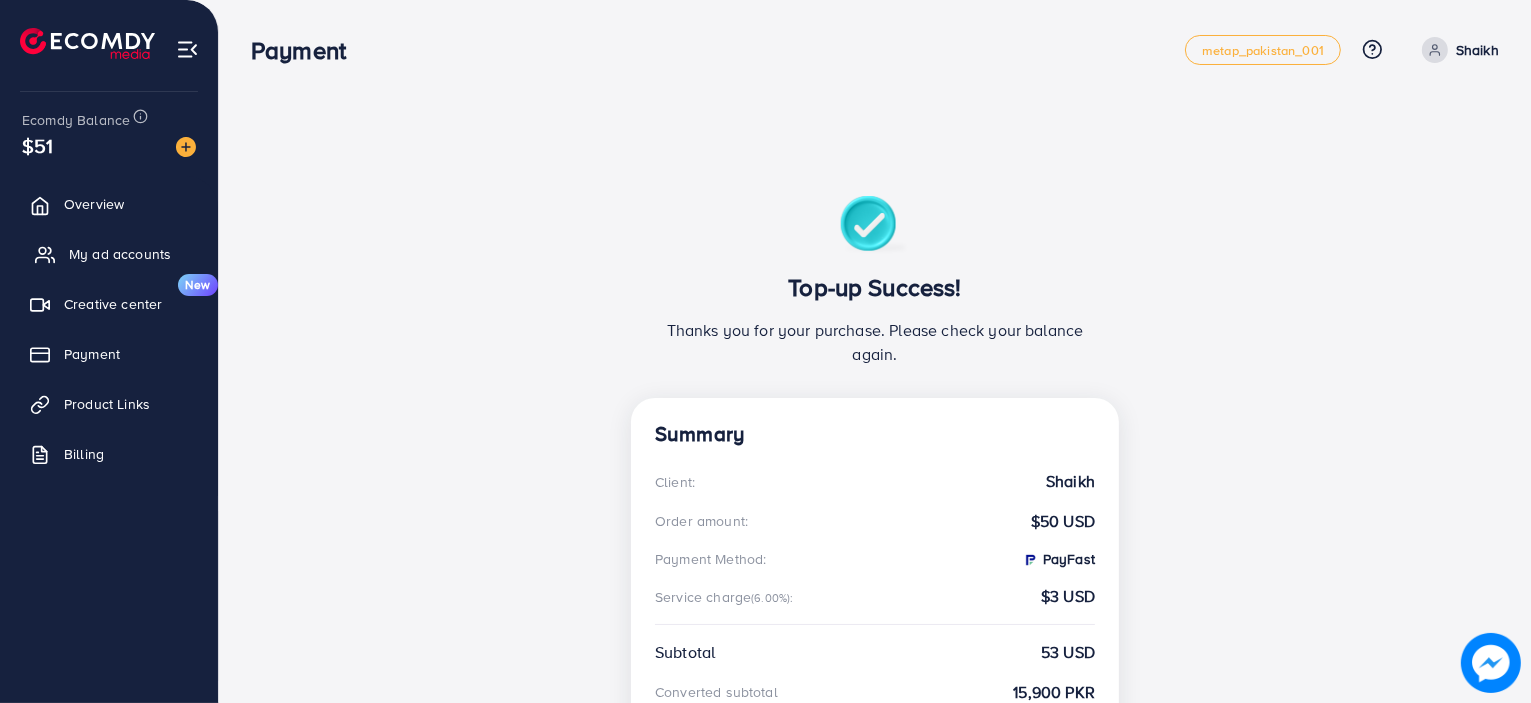 click on "My ad accounts" at bounding box center (120, 254) 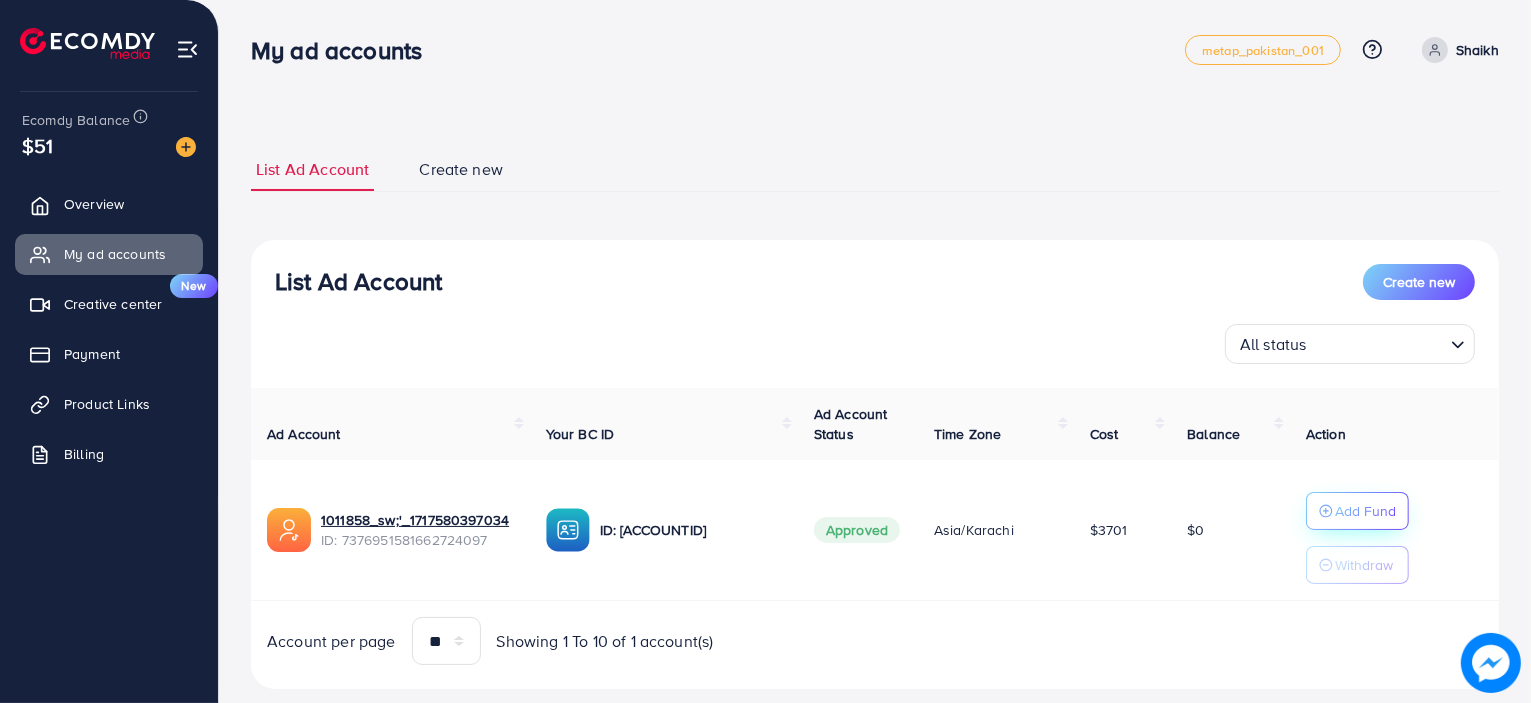 click on "Add Fund" at bounding box center [1365, 511] 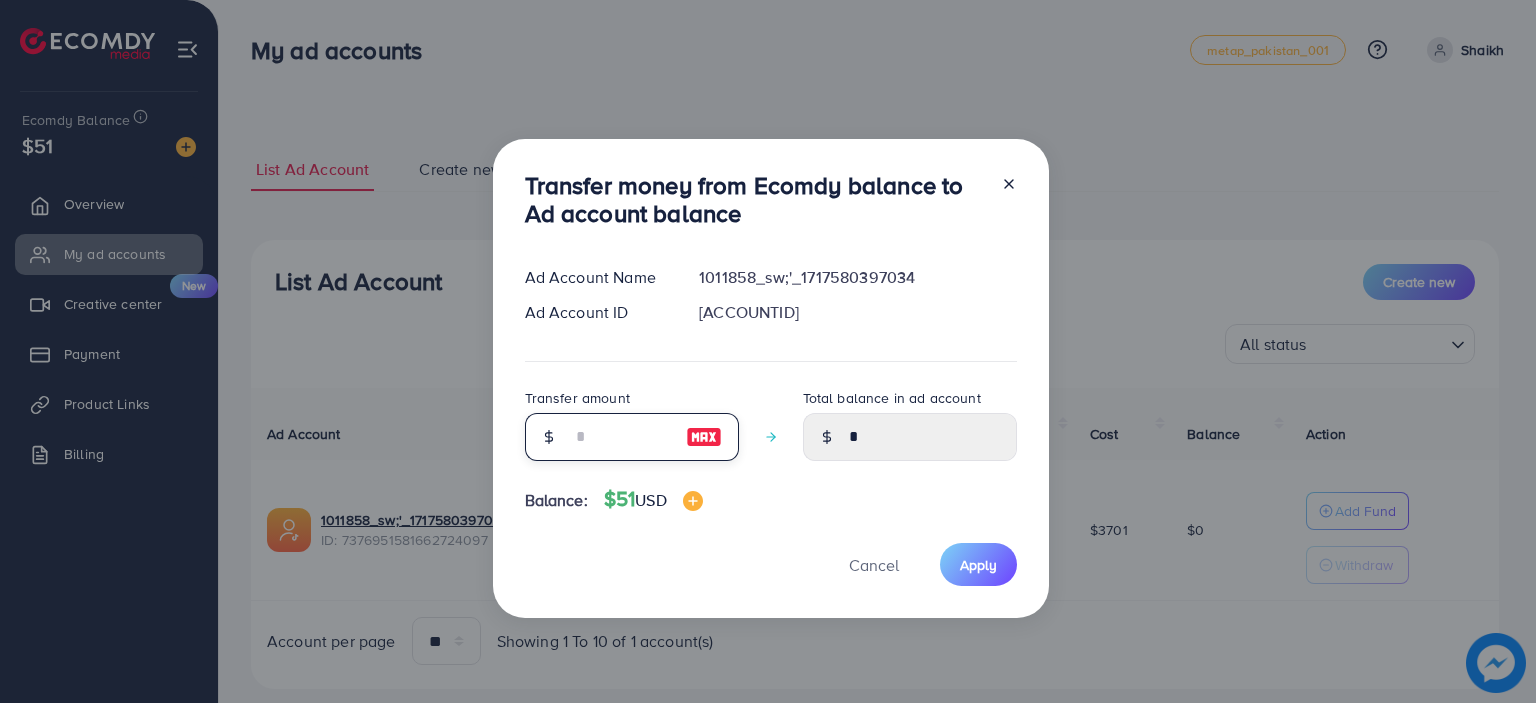click at bounding box center (621, 437) 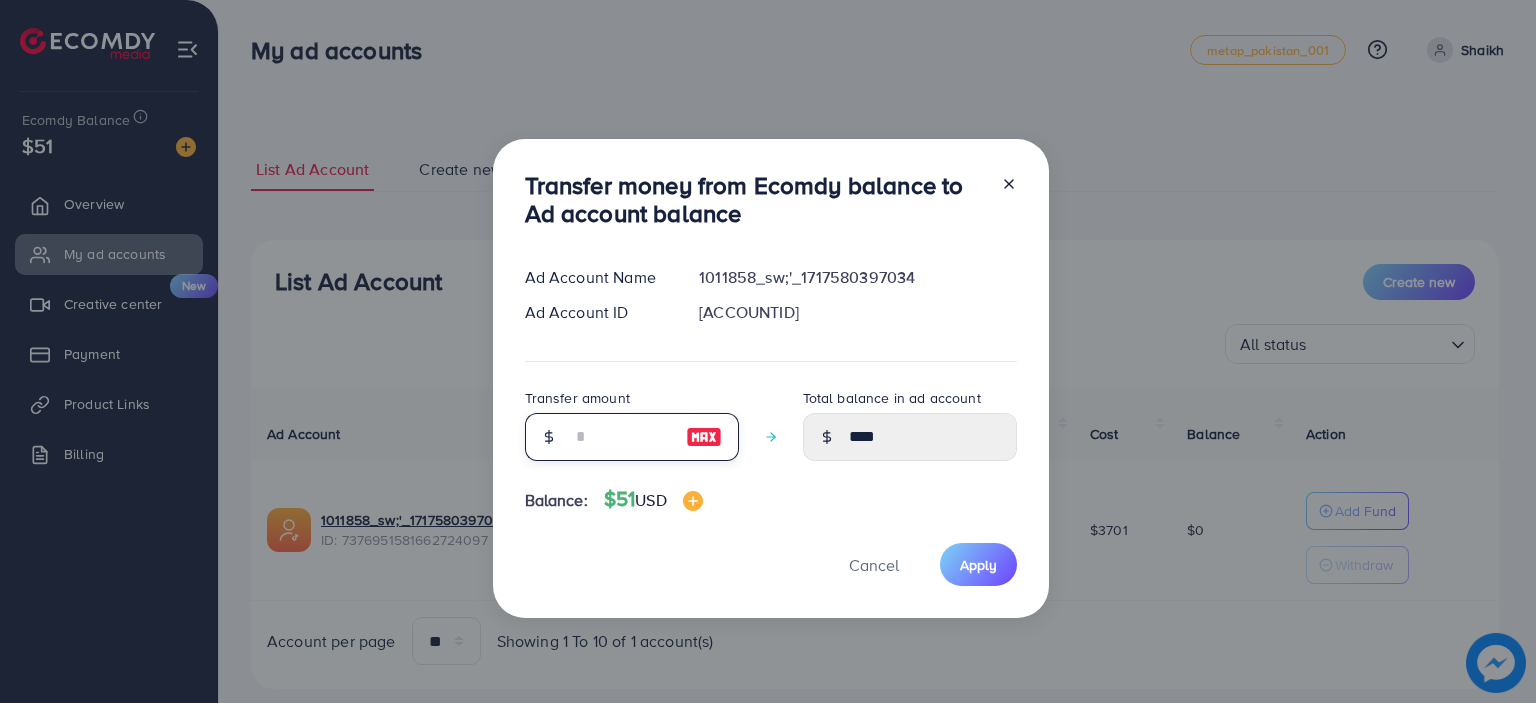 type on "**" 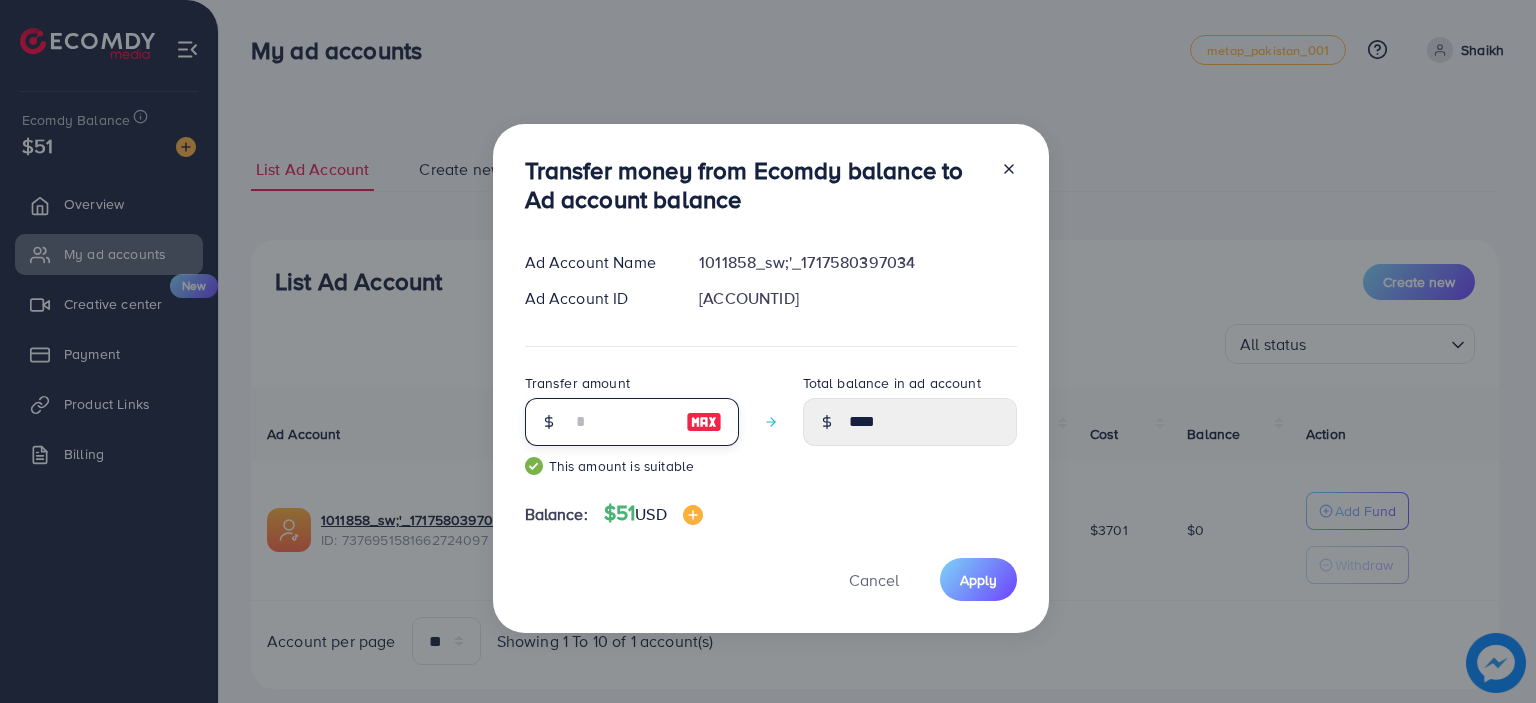 type on "*****" 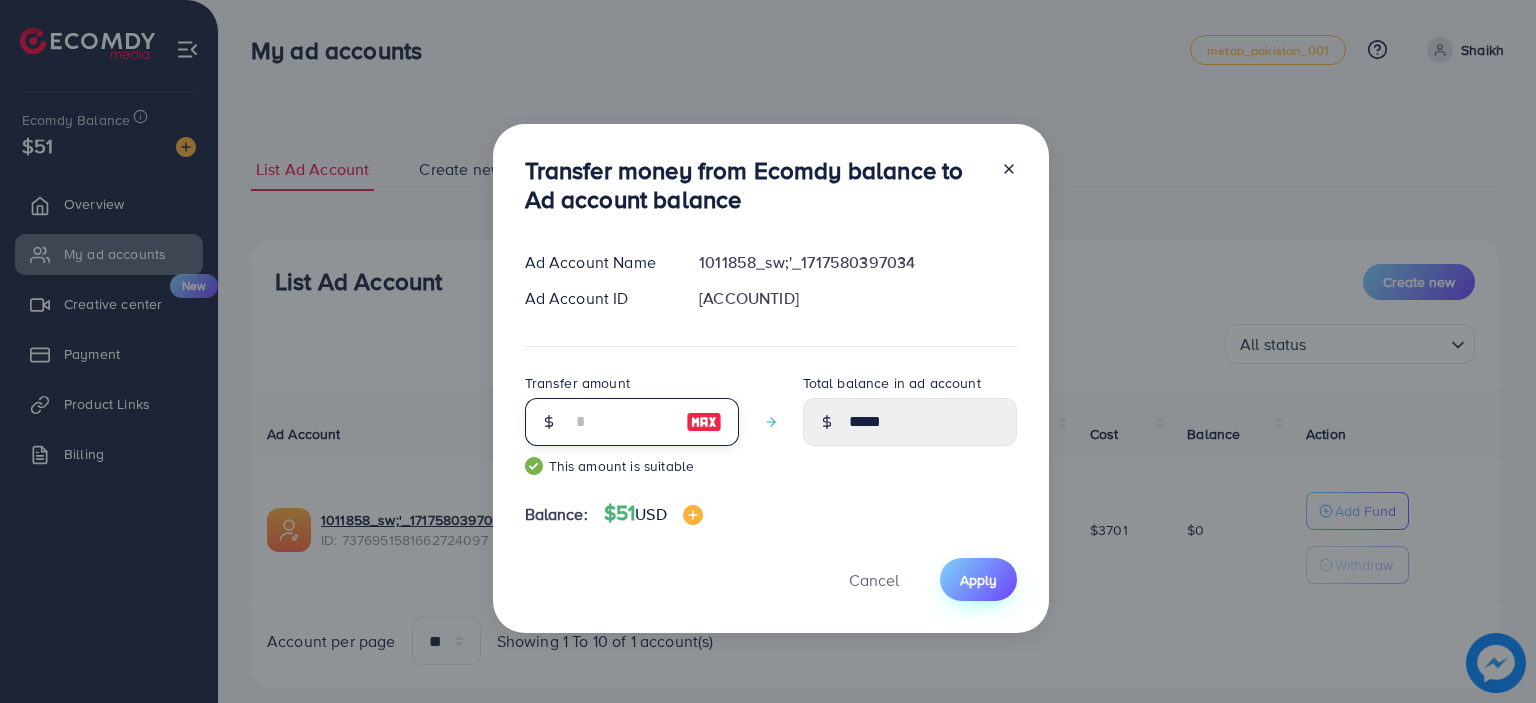 type on "**" 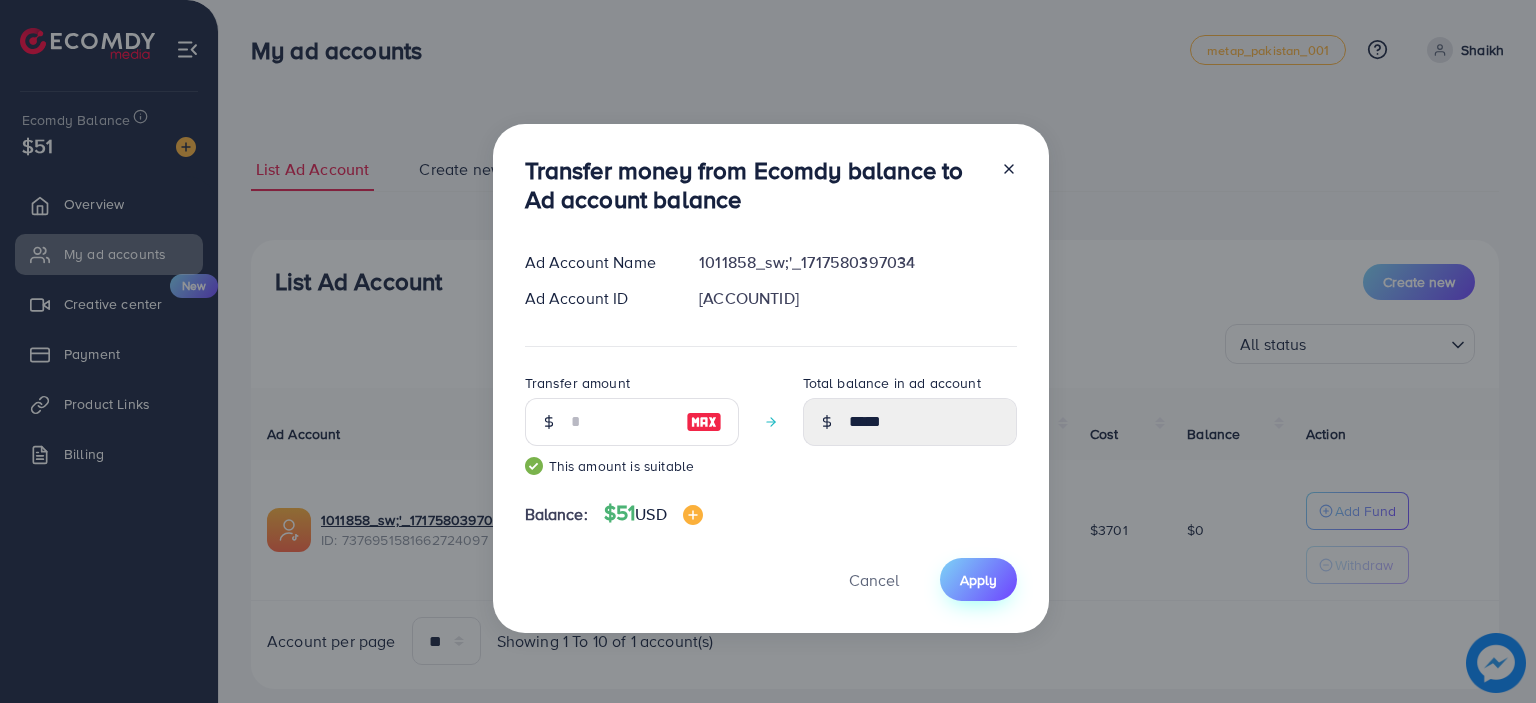 click on "Apply" at bounding box center (978, 580) 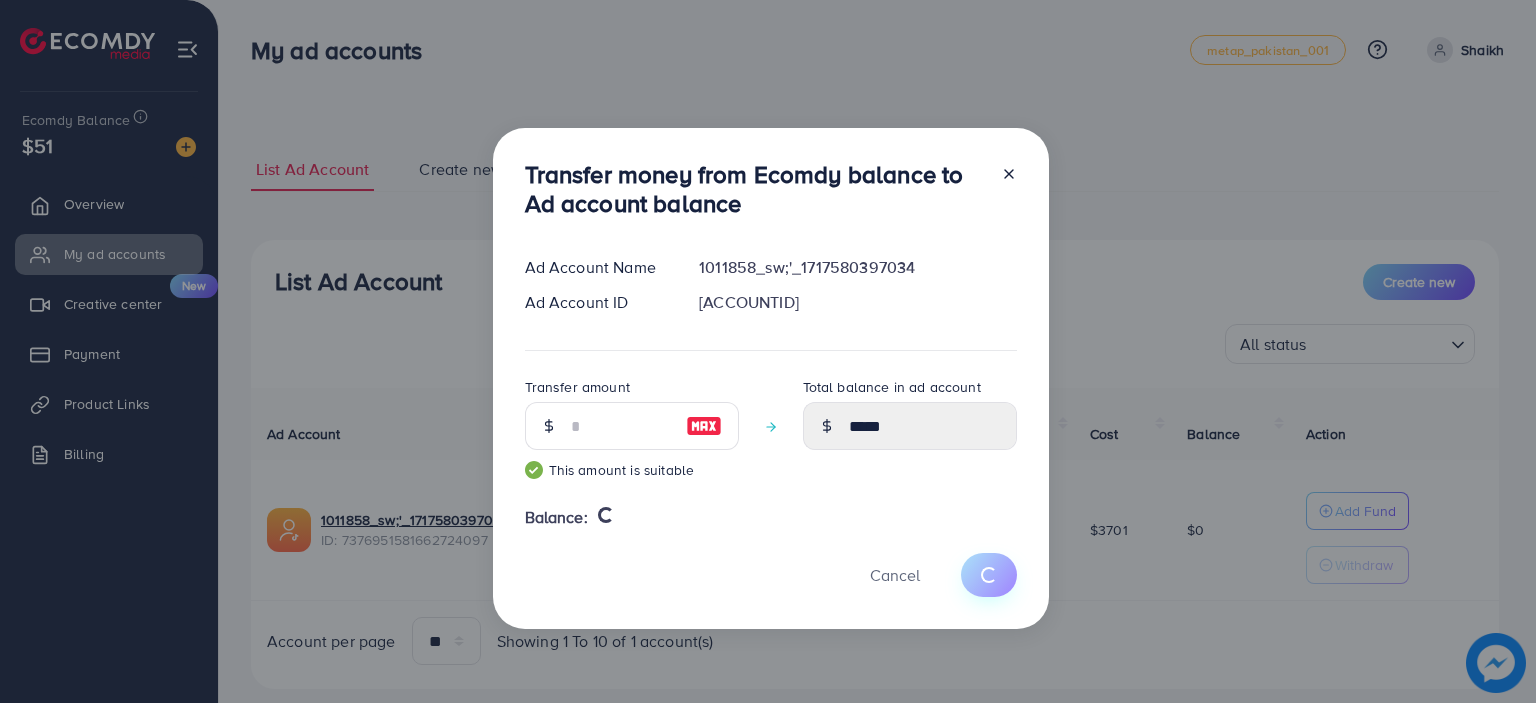 type 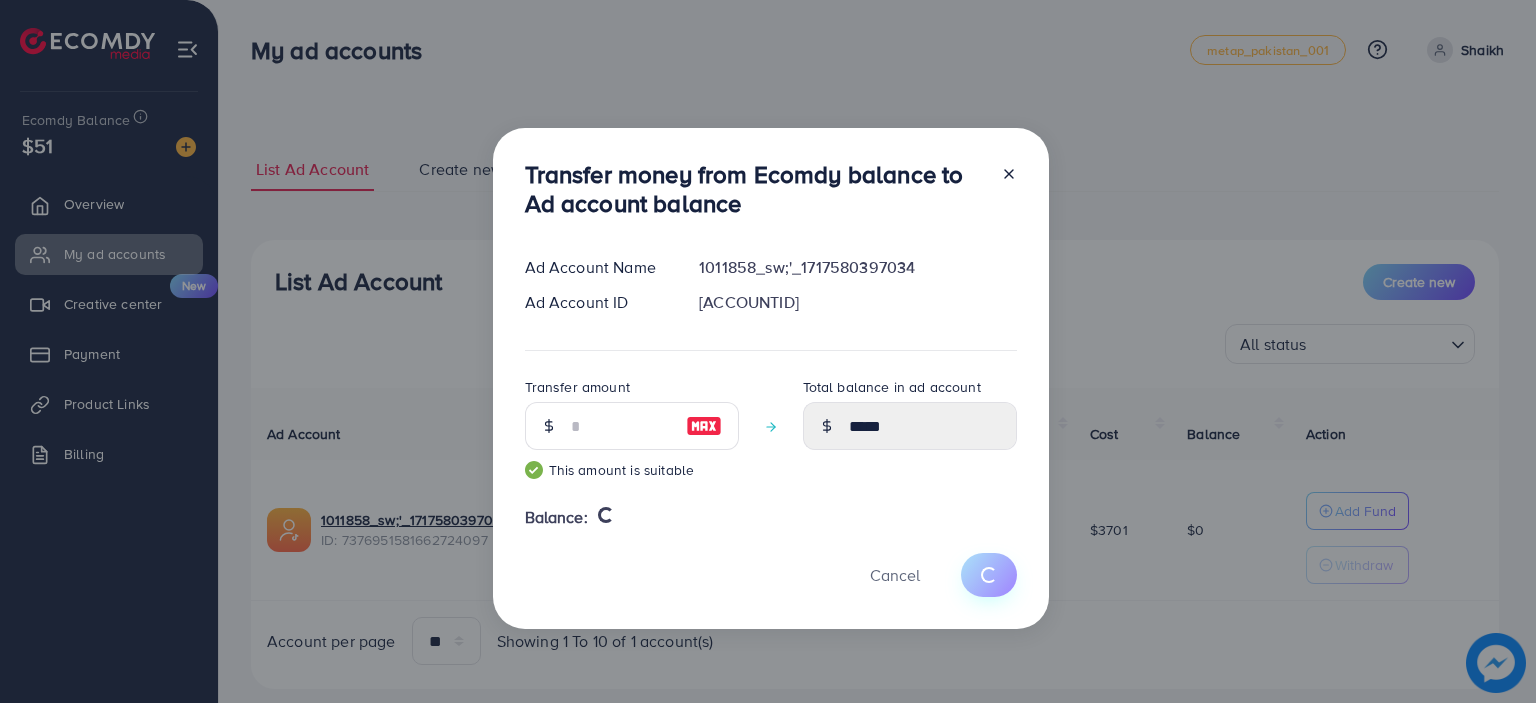 type on "*" 